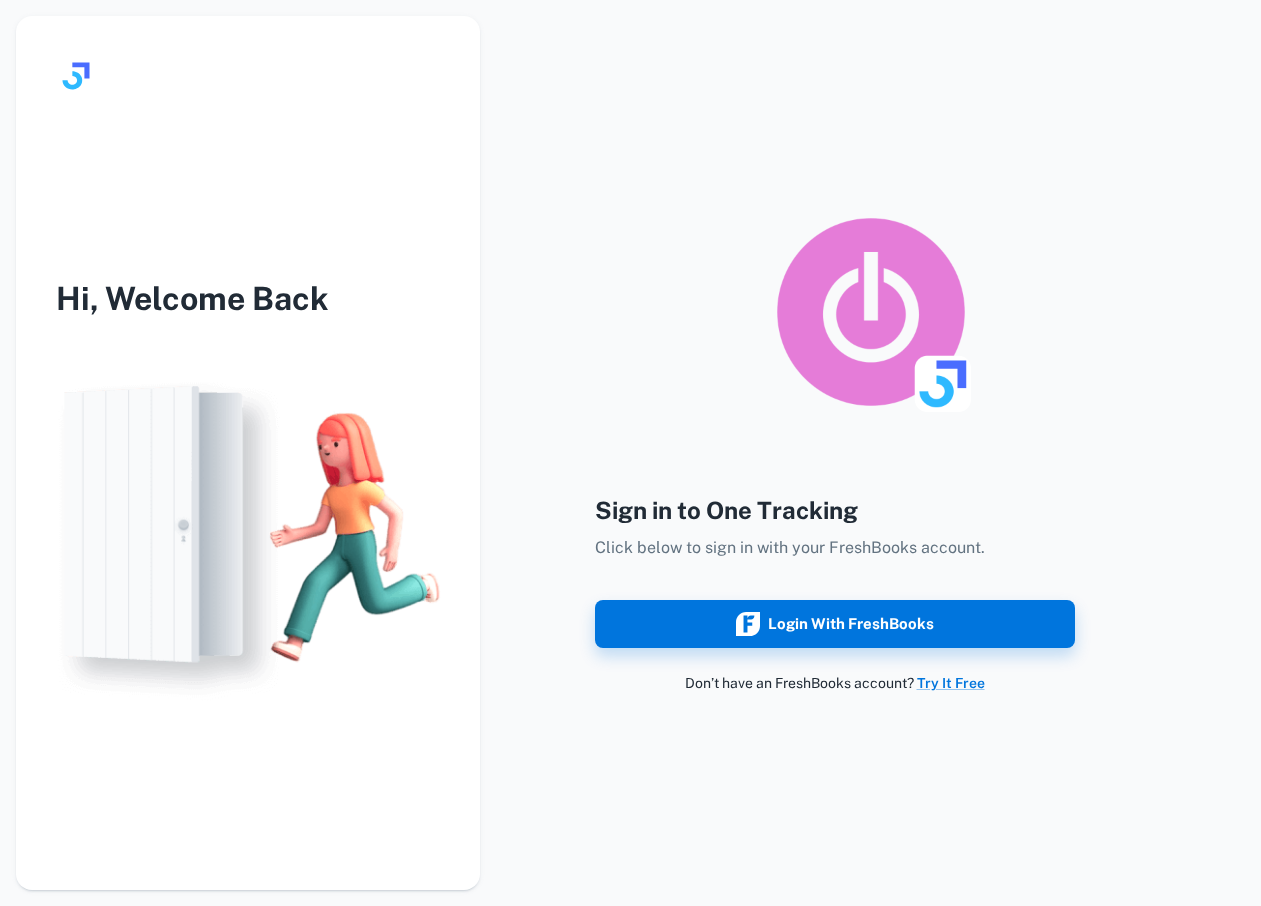 scroll, scrollTop: 0, scrollLeft: 0, axis: both 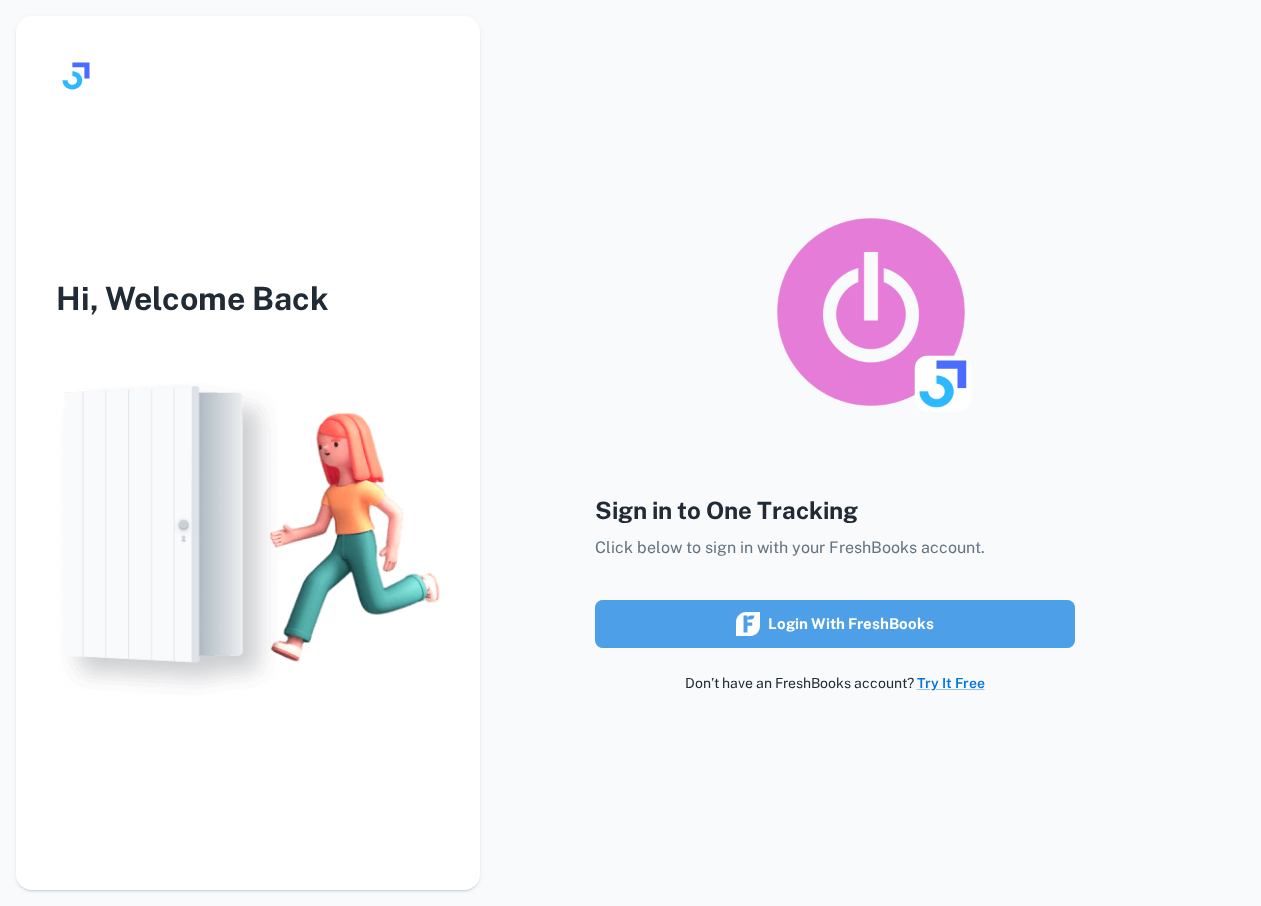 click on "Login with FreshBooks" at bounding box center [835, 624] 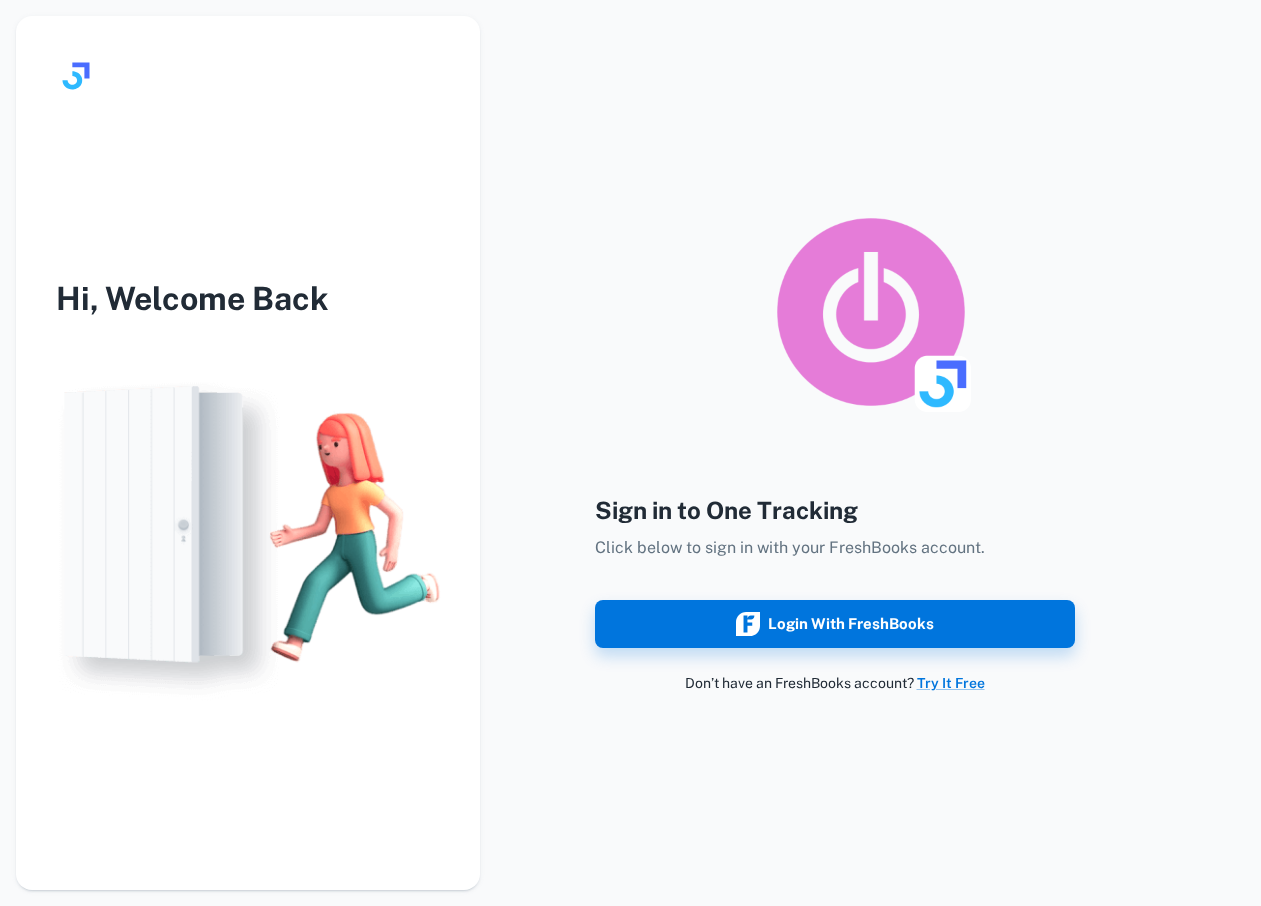 scroll, scrollTop: 0, scrollLeft: 0, axis: both 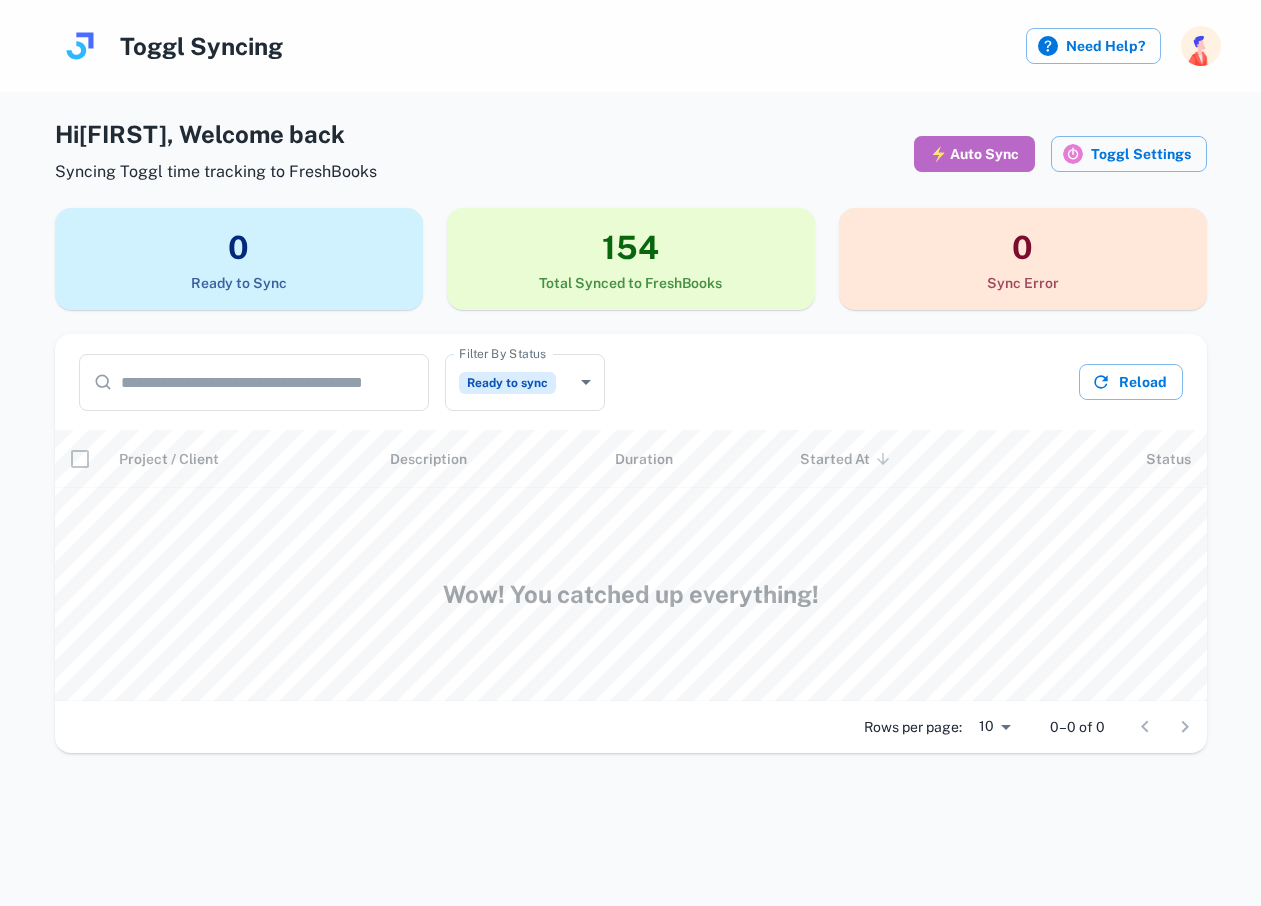 click on "⚡ Auto Sync" at bounding box center (974, 154) 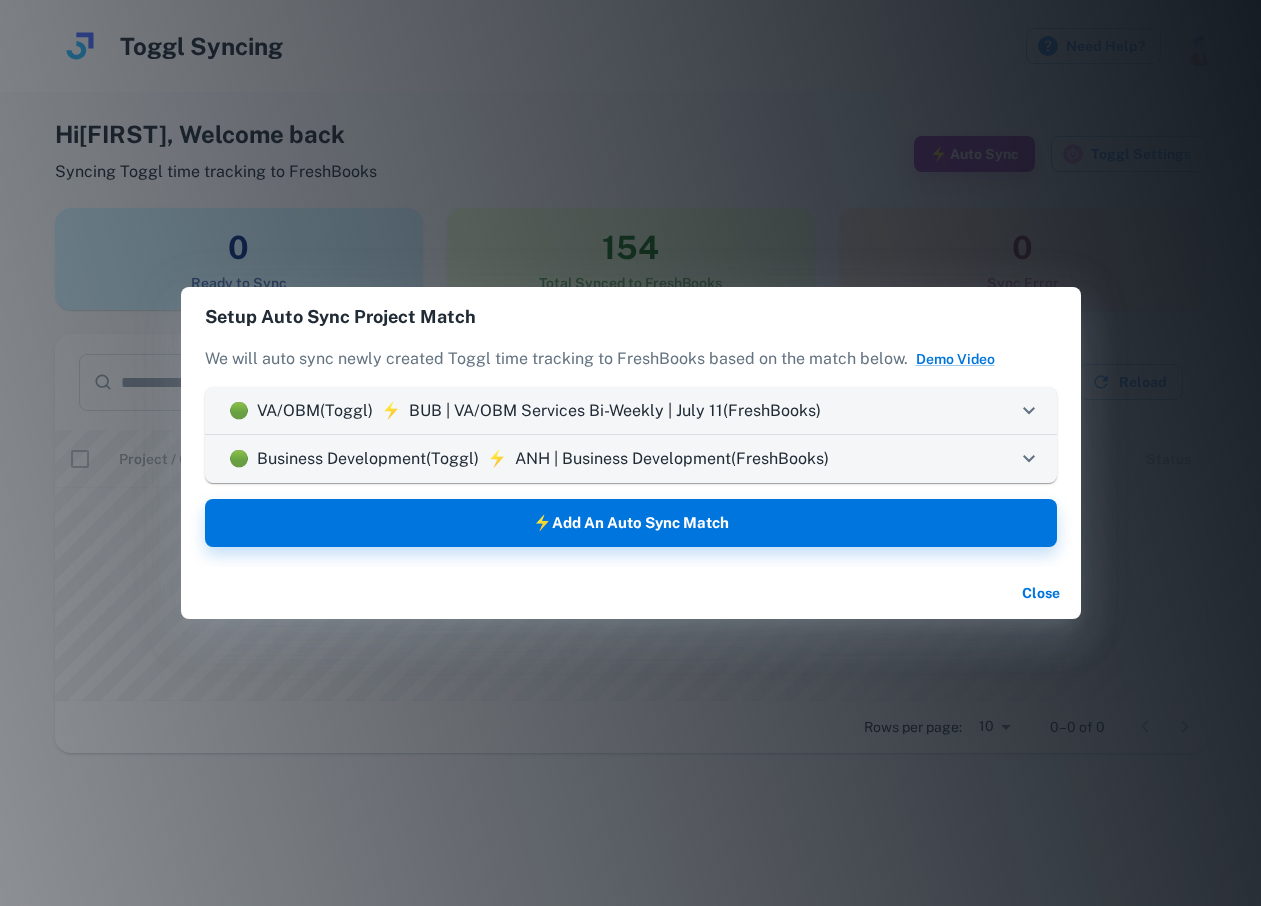 click at bounding box center (1029, 411) 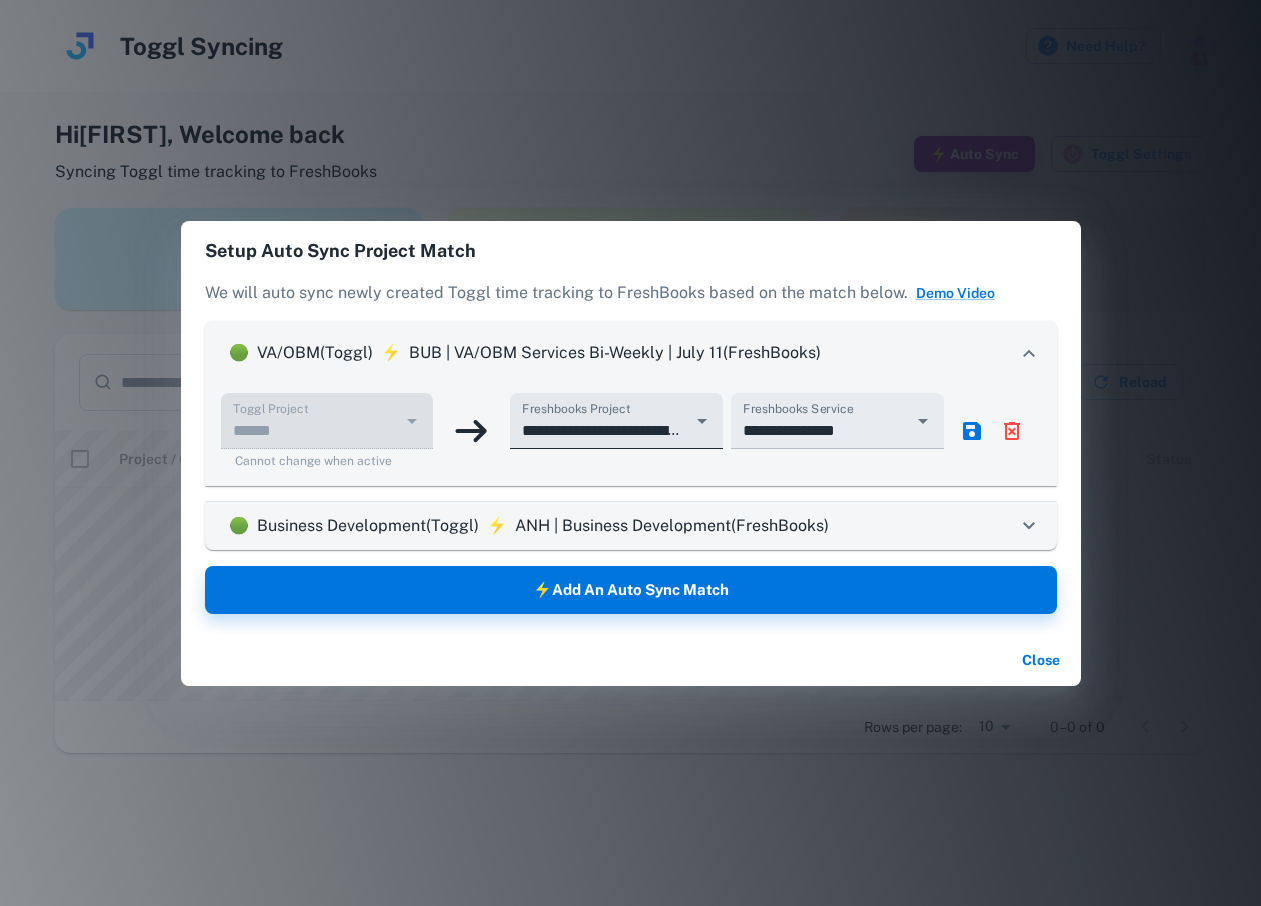click at bounding box center (412, 421) 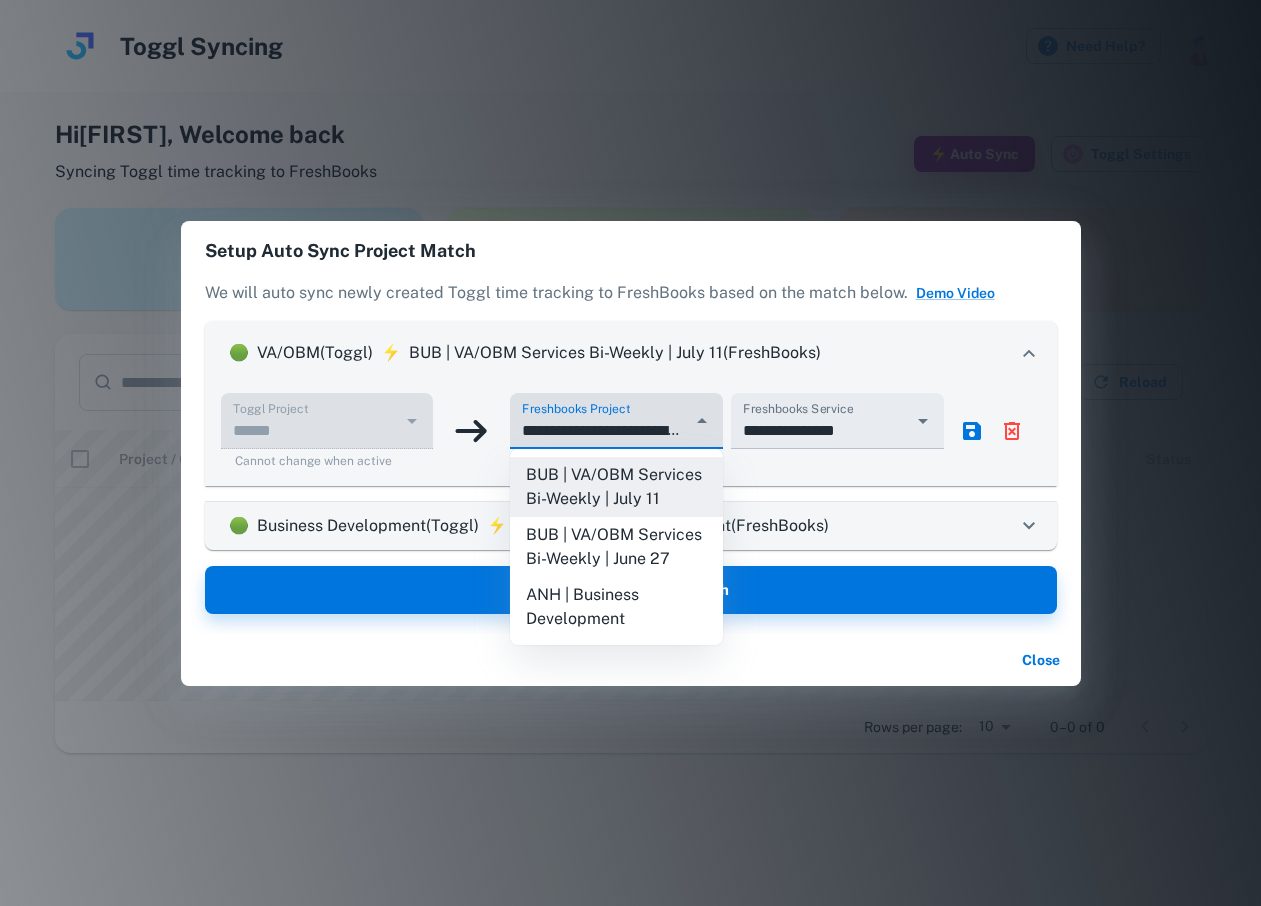 scroll, scrollTop: 0, scrollLeft: 152, axis: horizontal 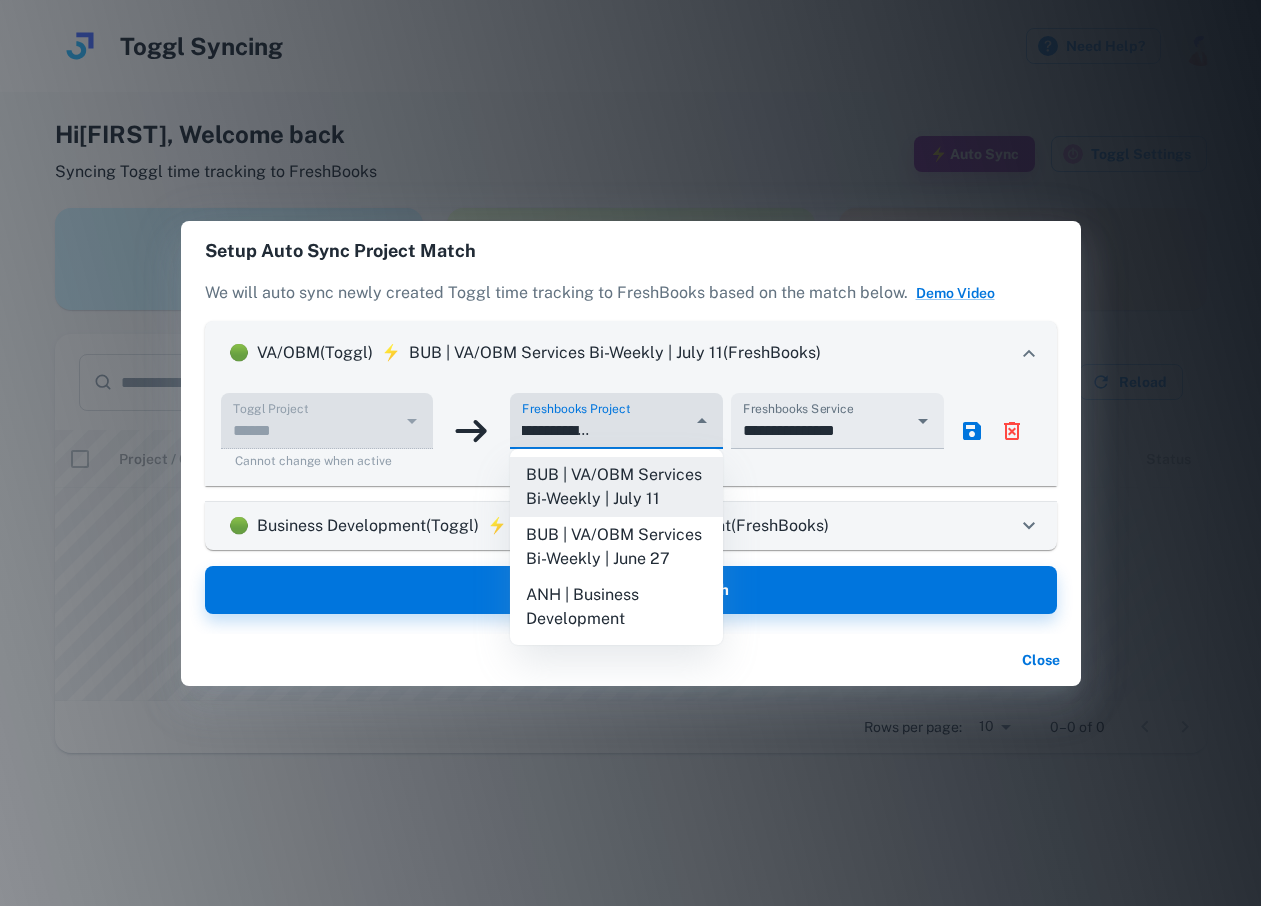 click on "**********" at bounding box center [601, 430] 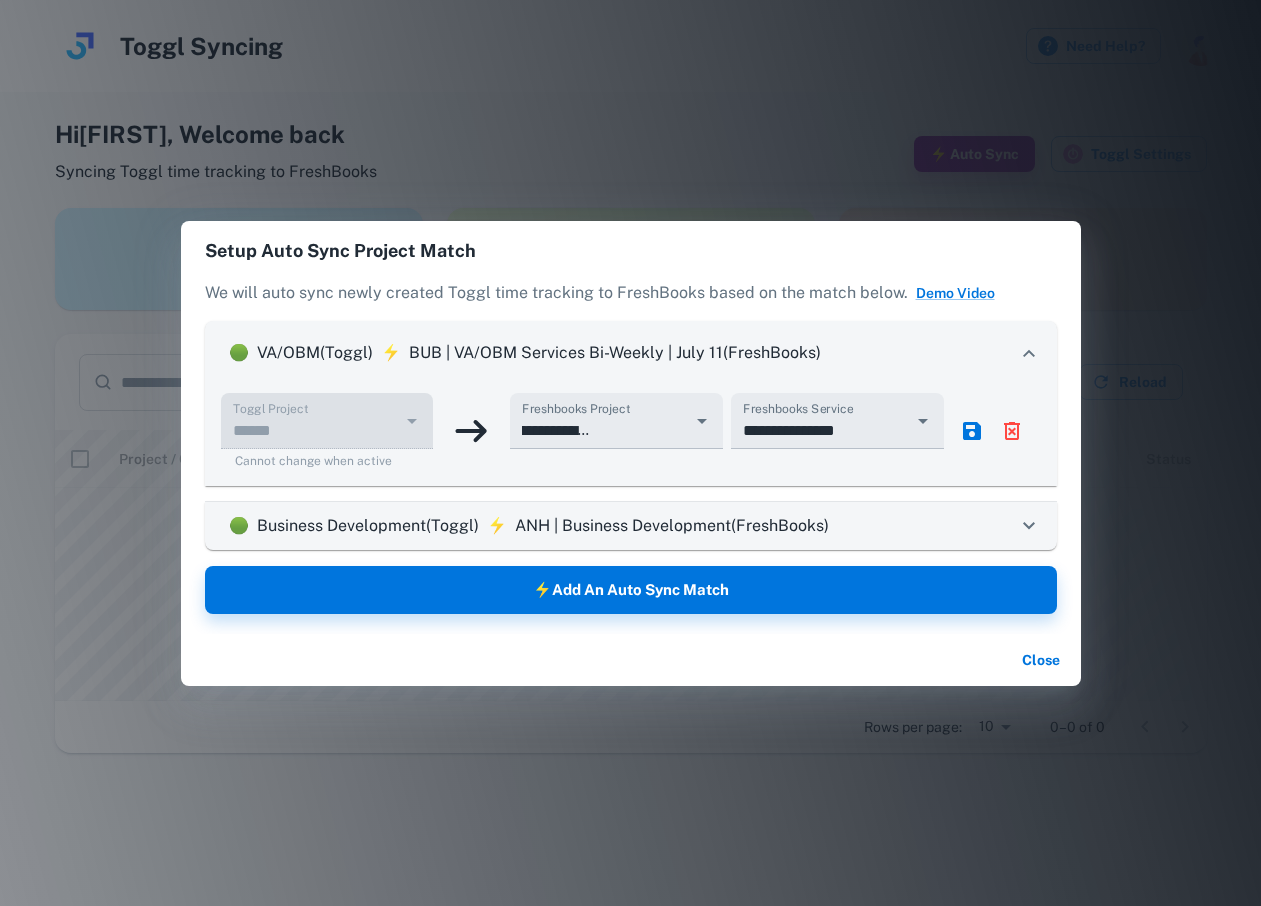 scroll, scrollTop: 0, scrollLeft: 0, axis: both 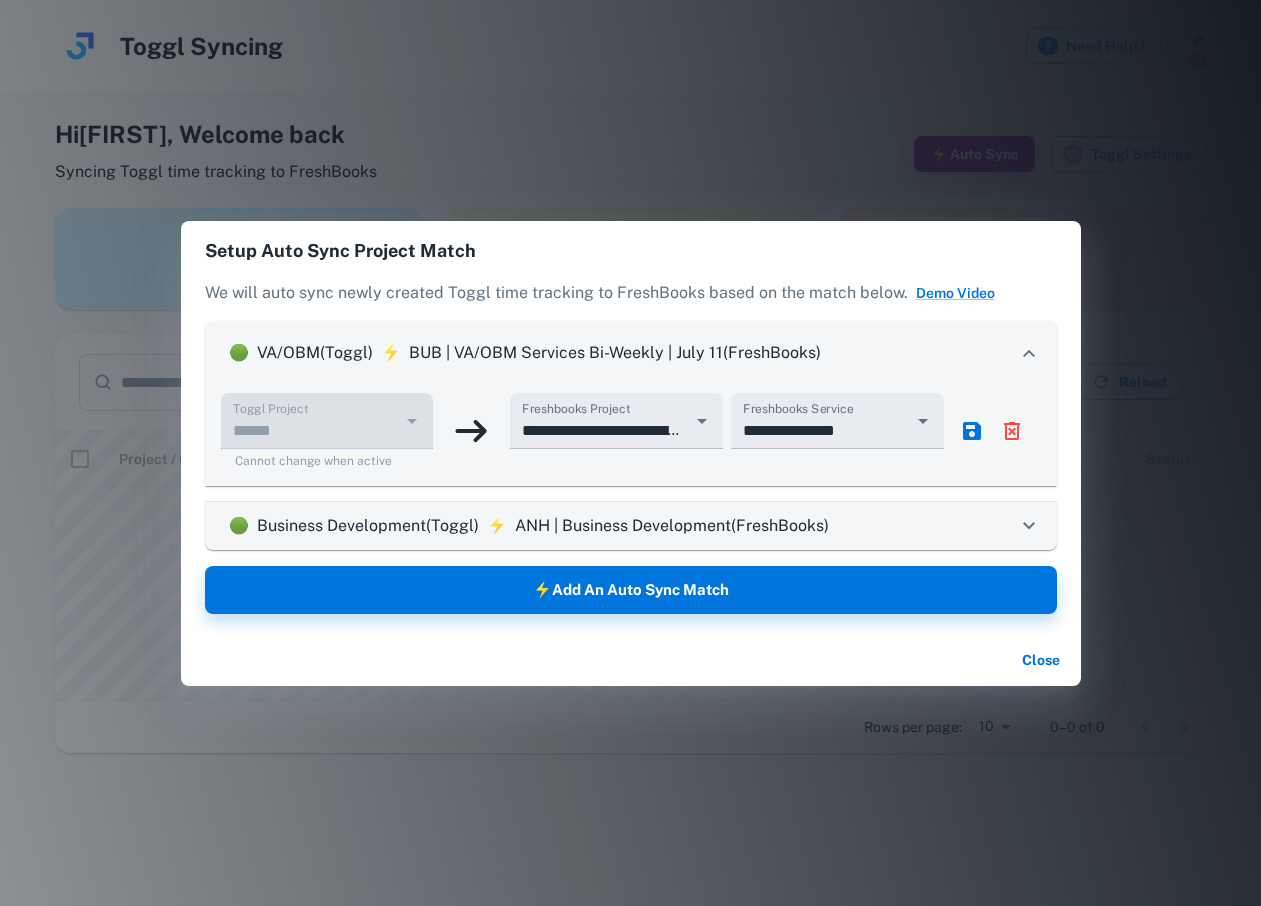click on "We will auto sync newly created Toggl time tracking to FreshBooks based on the match below. Demo Video" at bounding box center [631, 301] 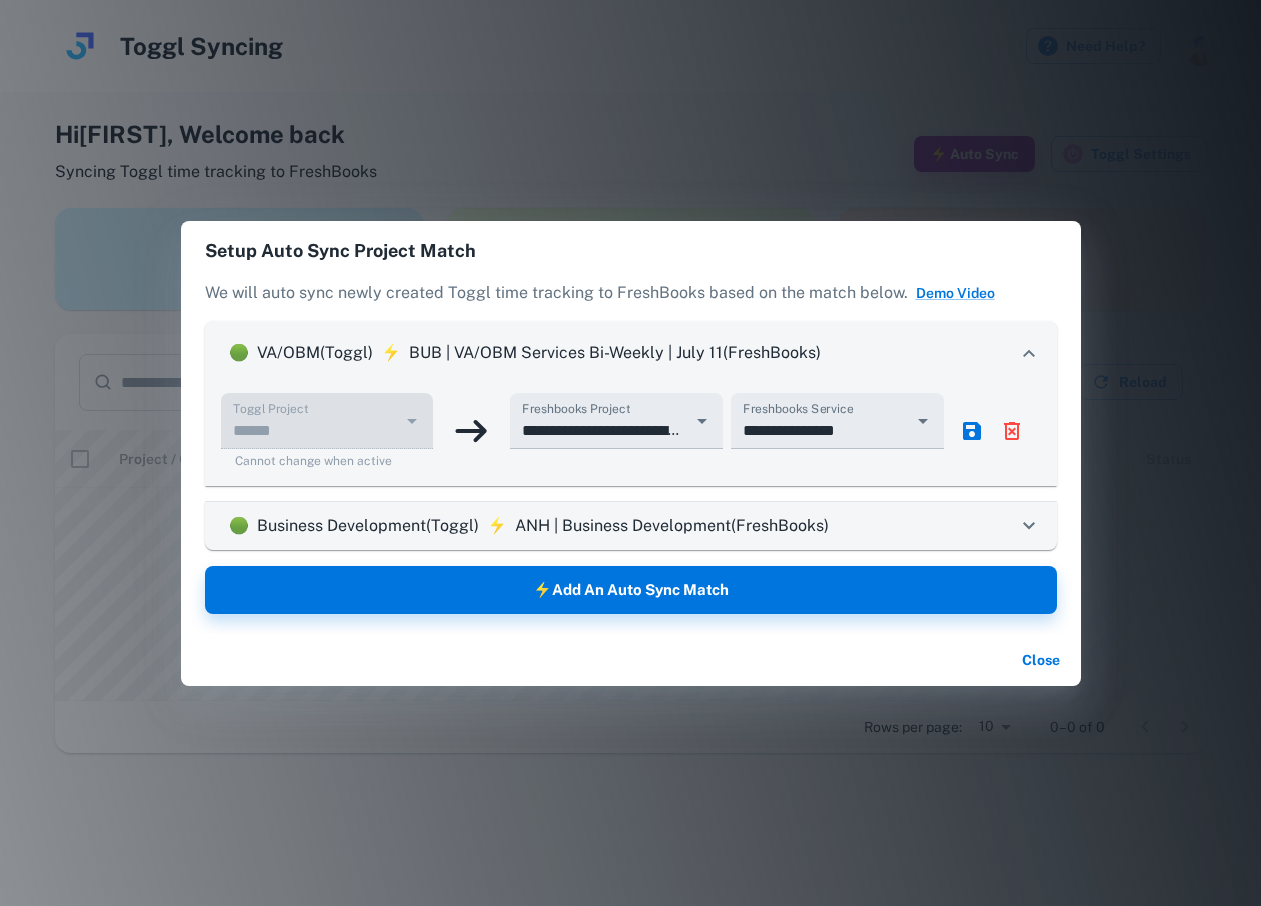 click on "Close" at bounding box center (1041, 660) 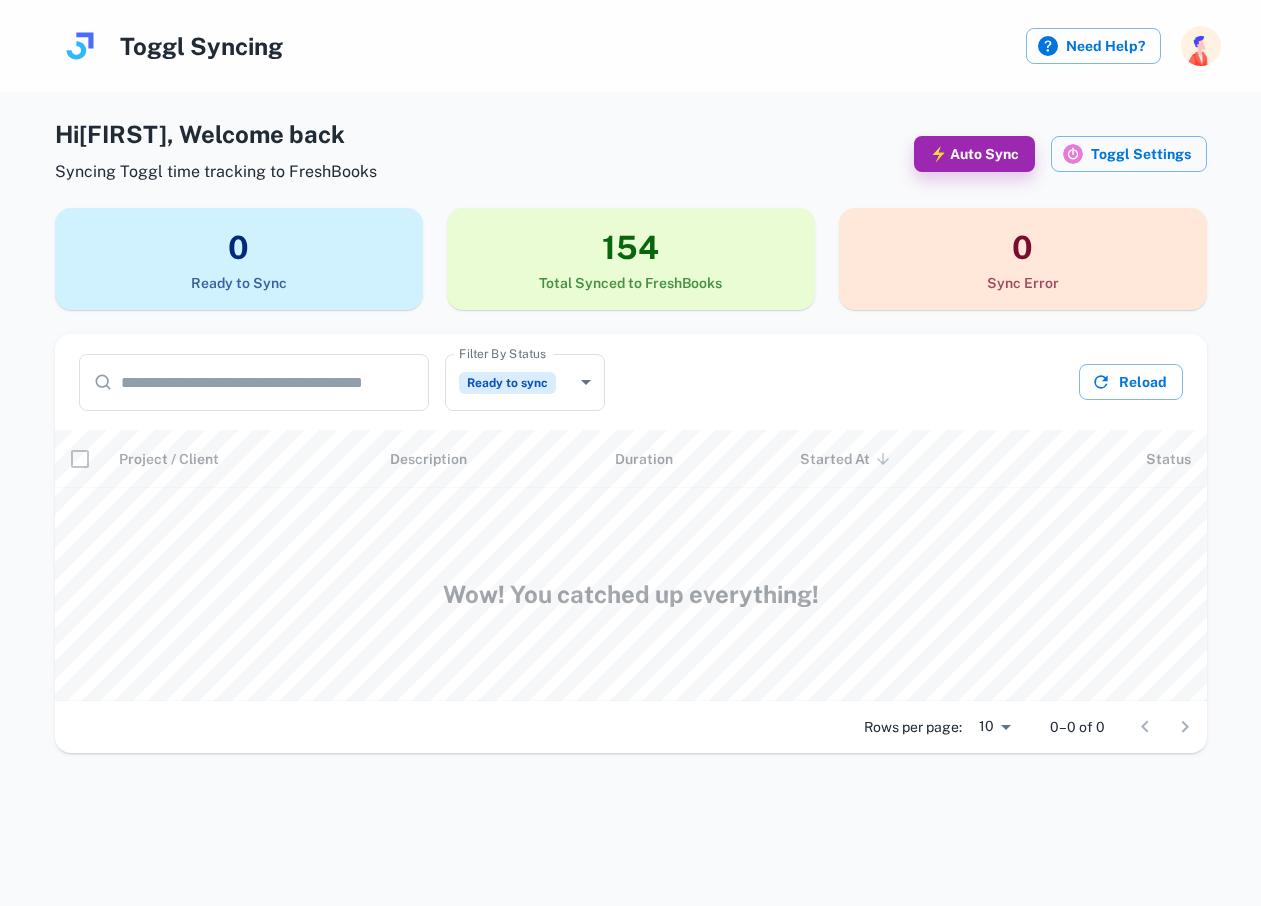 click on "Wow! You catched up everything!" at bounding box center [631, 594] 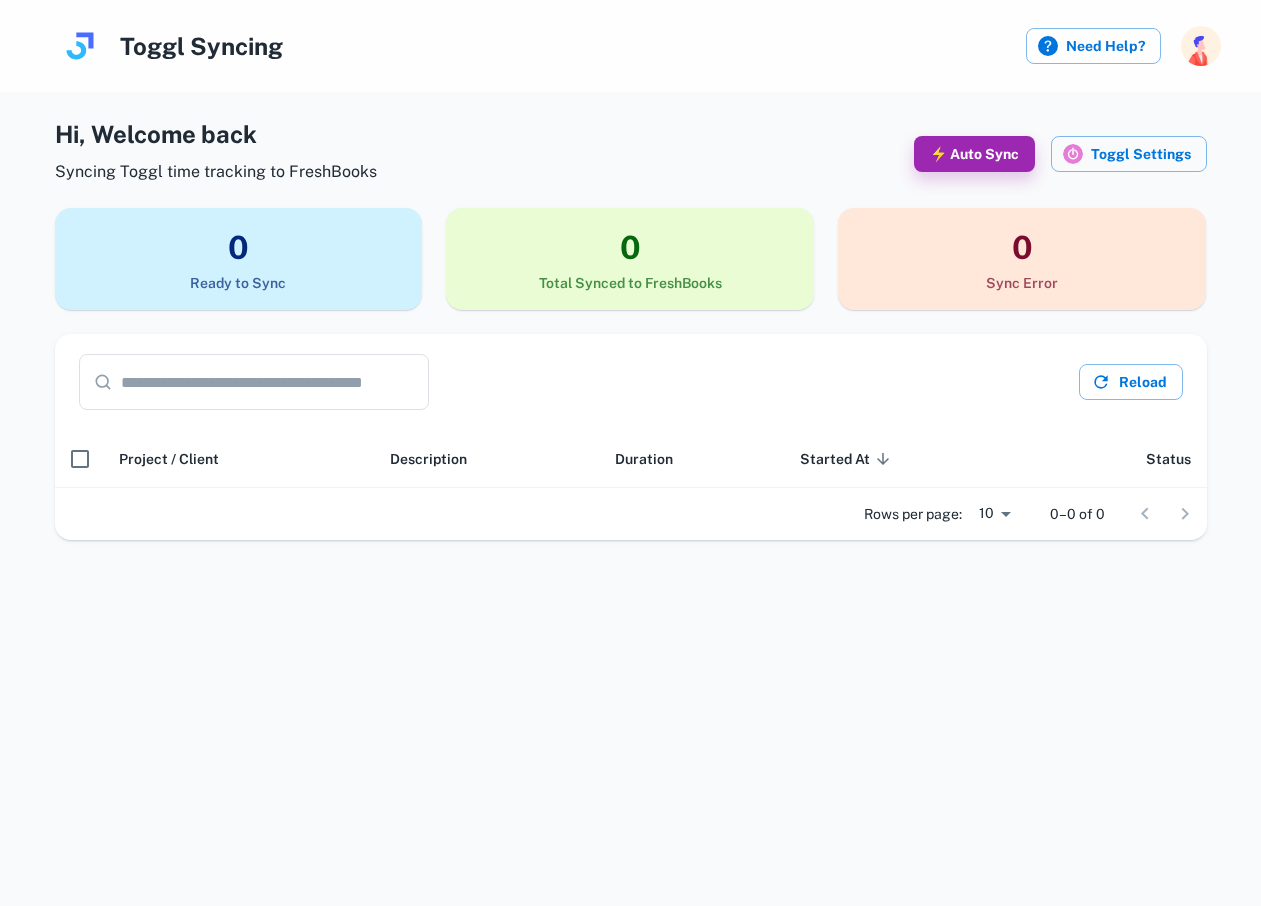 scroll, scrollTop: 0, scrollLeft: 0, axis: both 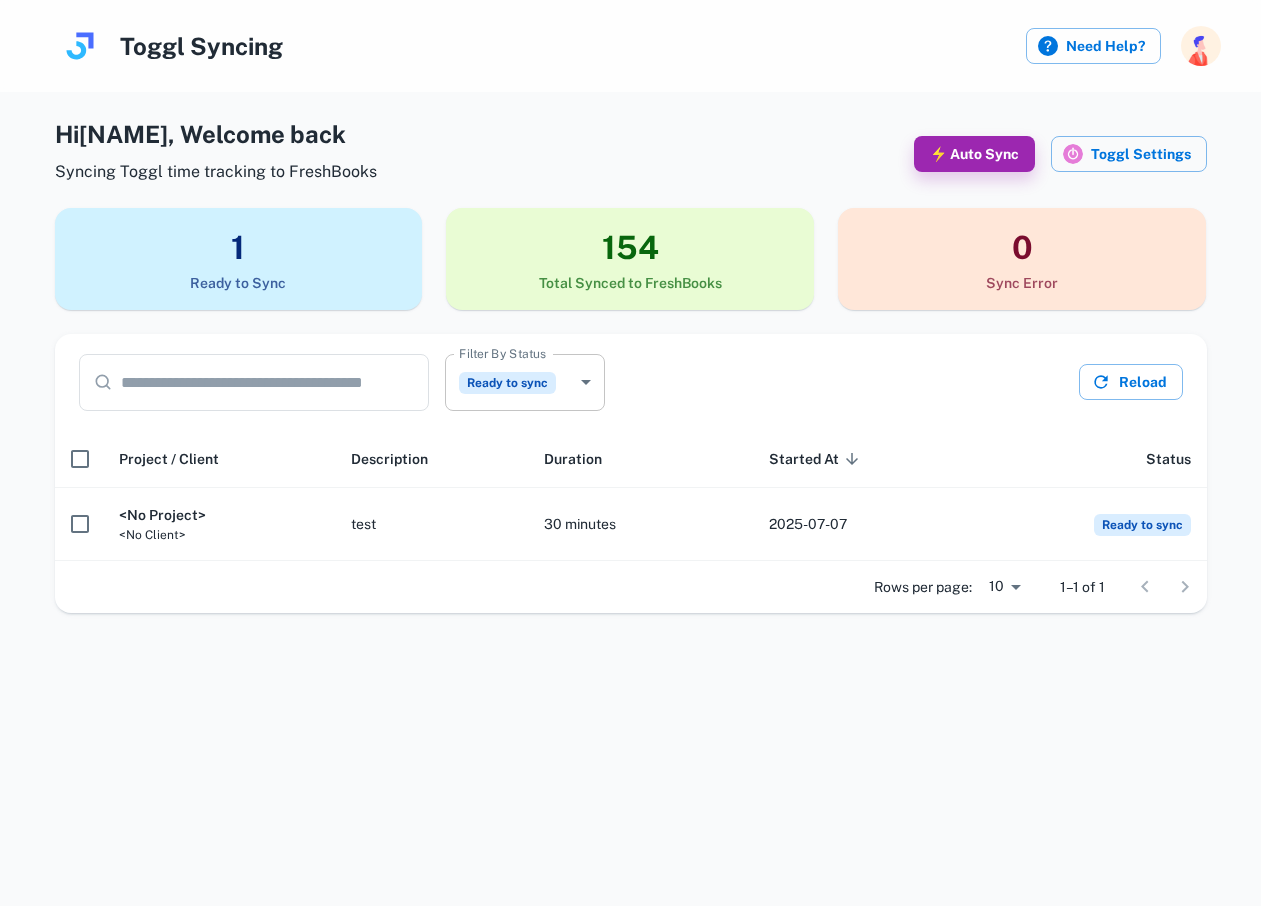 click on "**********" at bounding box center [630, 453] 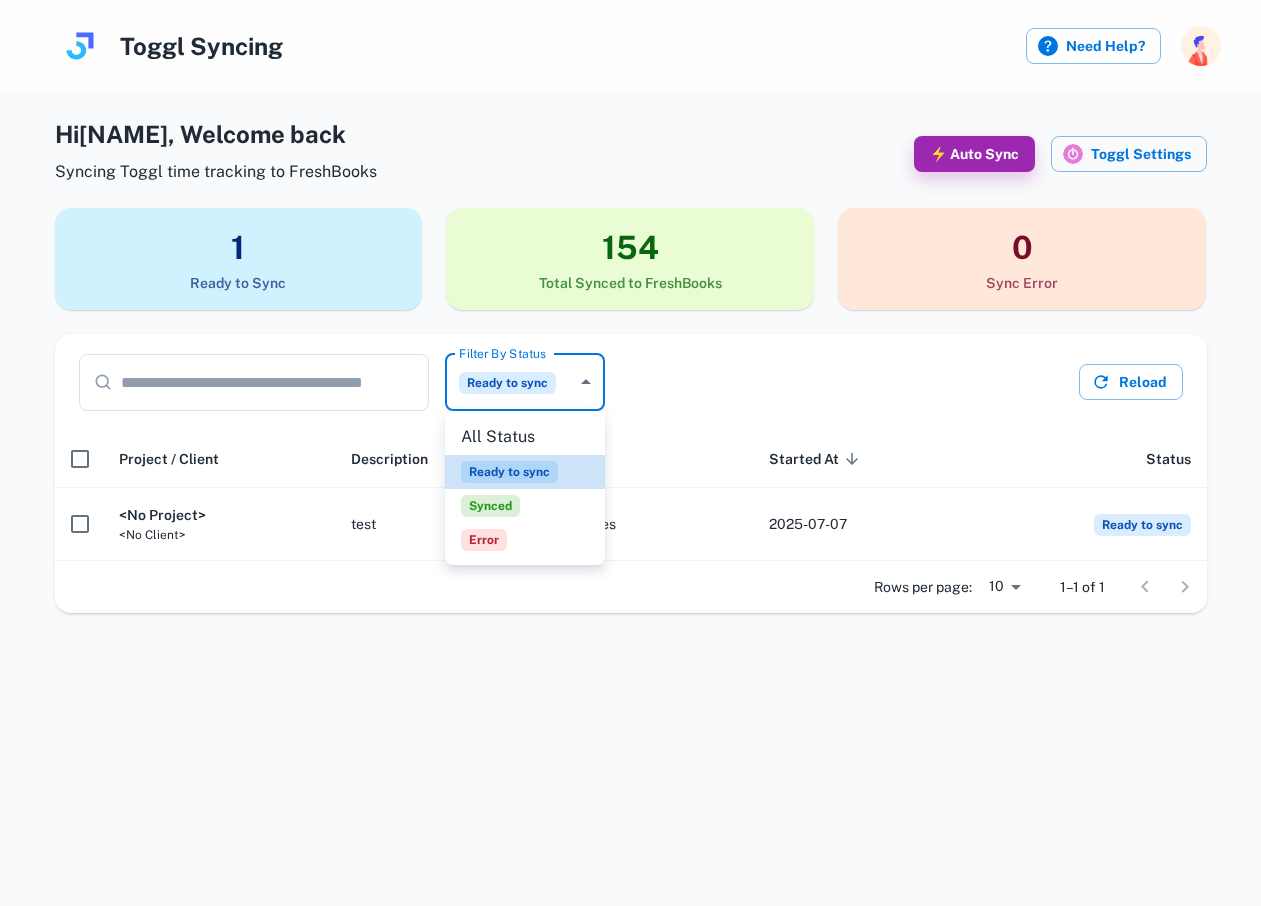 click on "Synced" at bounding box center (525, 506) 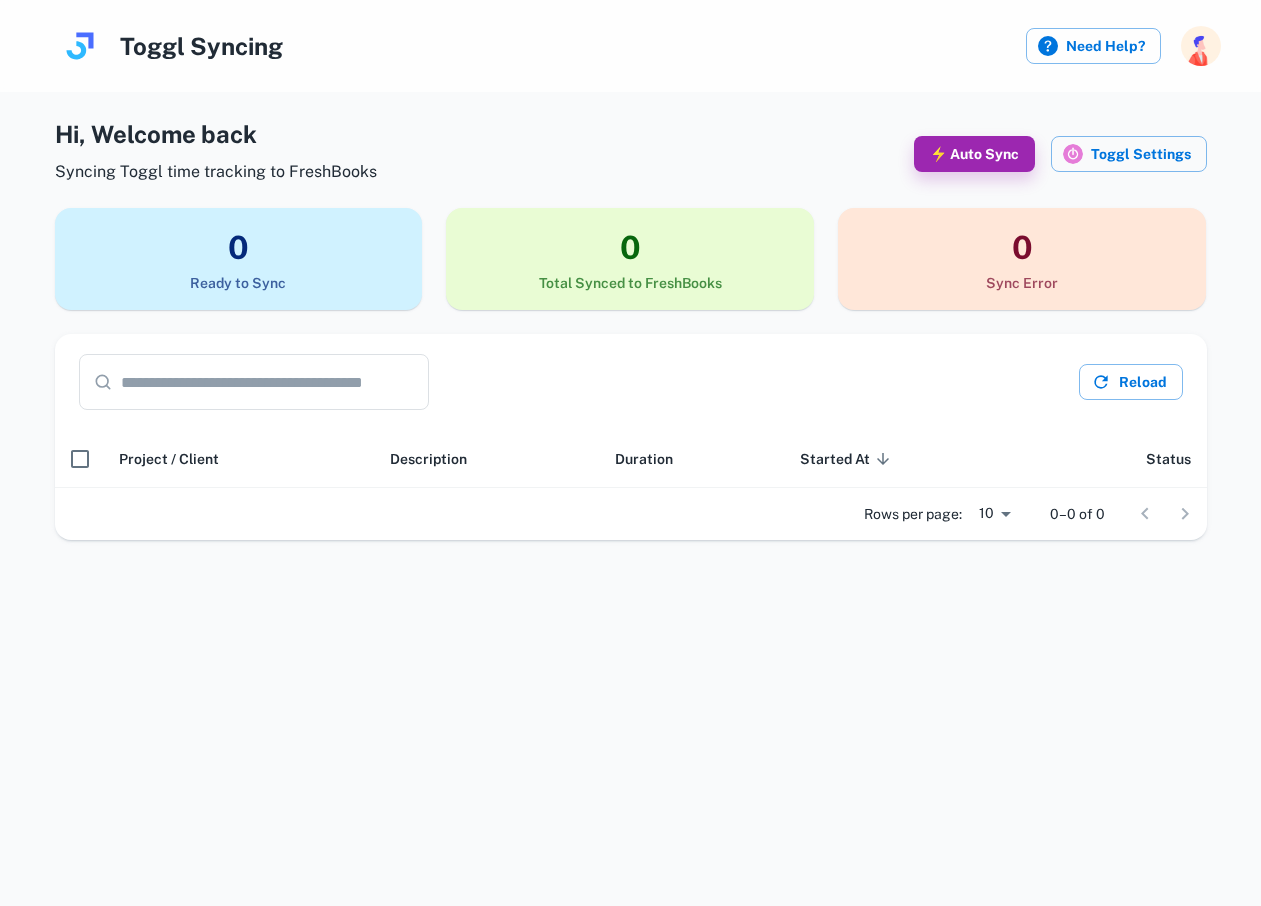 scroll, scrollTop: 0, scrollLeft: 0, axis: both 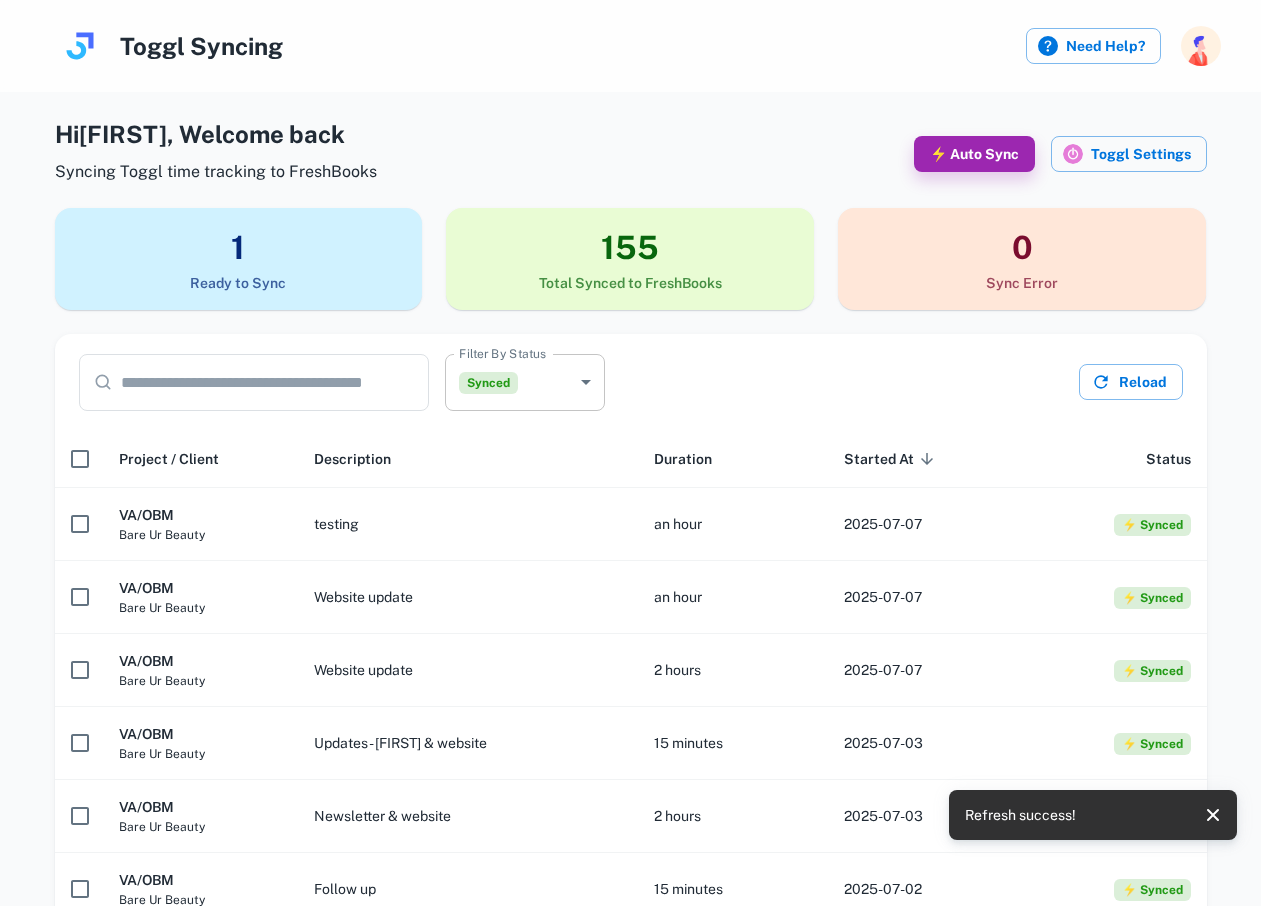 click on "Toggl Syncing Need Help? Hi  [FIRST] , Welcome back Syncing Toggl time tracking to FreshBooks ⚡ Auto Sync Toggl Settings 1 Ready to Sync 155 Total Synced to FreshBooks 0 Sync Error ​ ​ Filter By Status Synced ****** Filter By Status Reload Project / Client Description Duration Started At sorted descending Status VA/OBM Bare Ur Beauty testing an hour 2025-07-07 ⚡ Synced VA/OBM Bare Ur Beauty Website update an hour 2025-07-07 ⚡ Synced VA/OBM Bare Ur Beauty Website update 2 hours 2025-07-07 ⚡ Synced VA/OBM Bare Ur Beauty Updates - [FIRST] & website 15 minutes 2025-07-03 ⚡ Synced VA/OBM Bare Ur Beauty Newsletter & website 2 hours 2025-07-03 ⚡ Synced VA/OBM Bare Ur Beauty Follow up 15 minutes 2025-07-02 ⚡ Synced VA/OBM Bare Ur Beauty Call with [FIRST] an hour 2025-07-02 ⚡ Synced VA/OBM Bare Ur Beauty Follow up 30 minutes 2025-07-02 ⚡ Synced VA/OBM Bare Ur Beauty Price Increase - Website update 35 minutes 2025-06-30 ⚡ Synced VA/OBM Bare Ur Beauty Newsletter & website an hour 2025-06-30 ⚡ Synced 10" at bounding box center [630, 453] 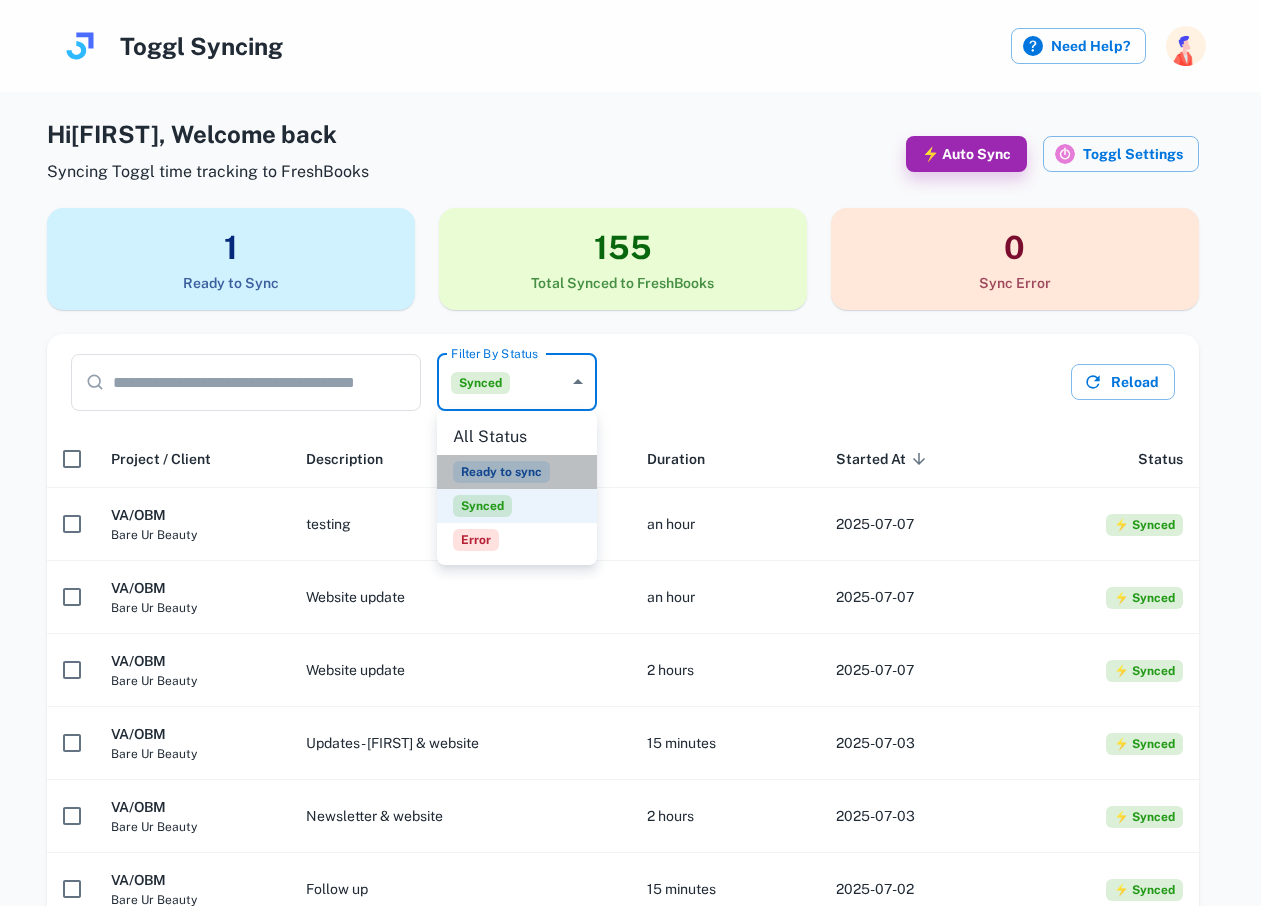 click on "Ready to sync" at bounding box center [517, 472] 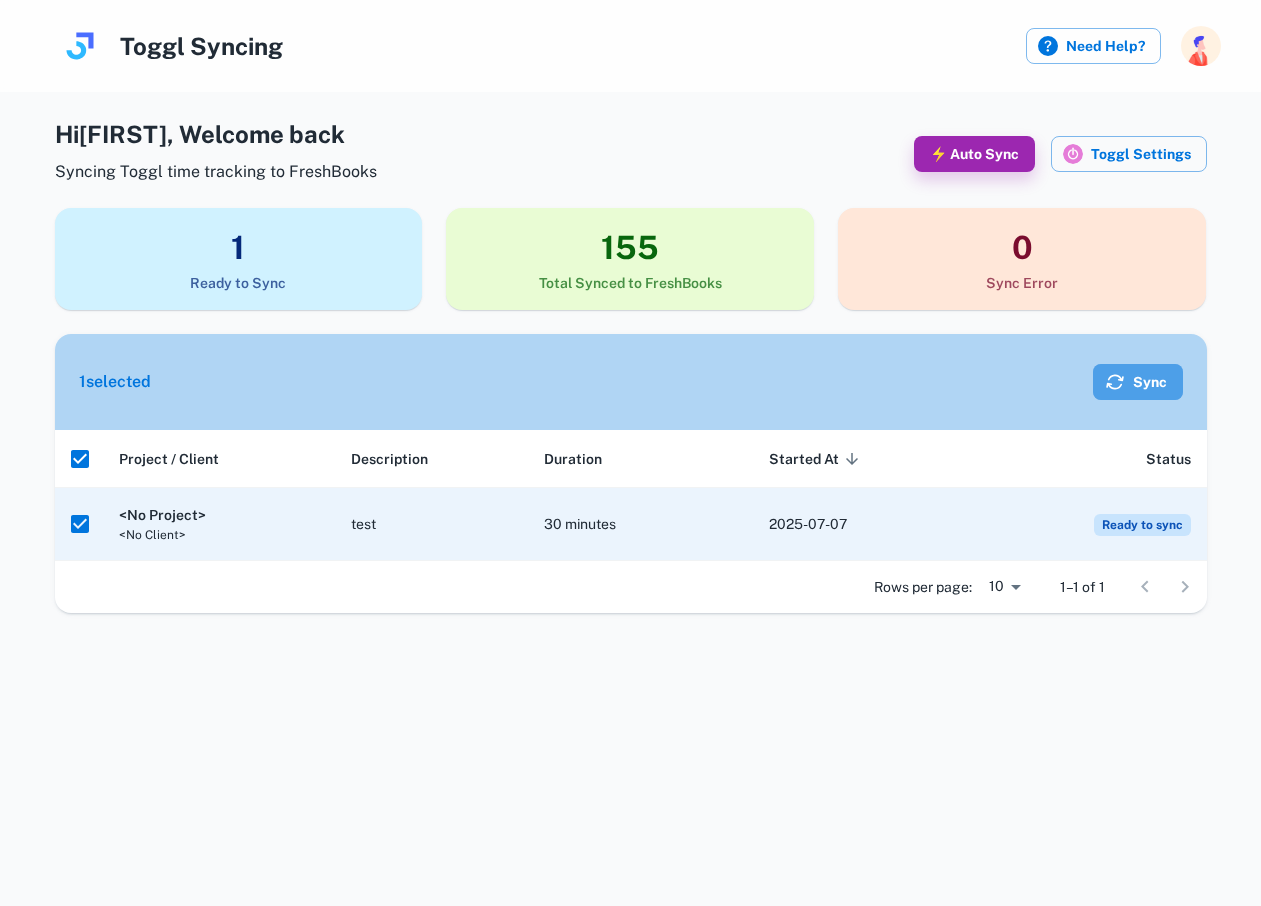 click on "Sync" at bounding box center (1138, 382) 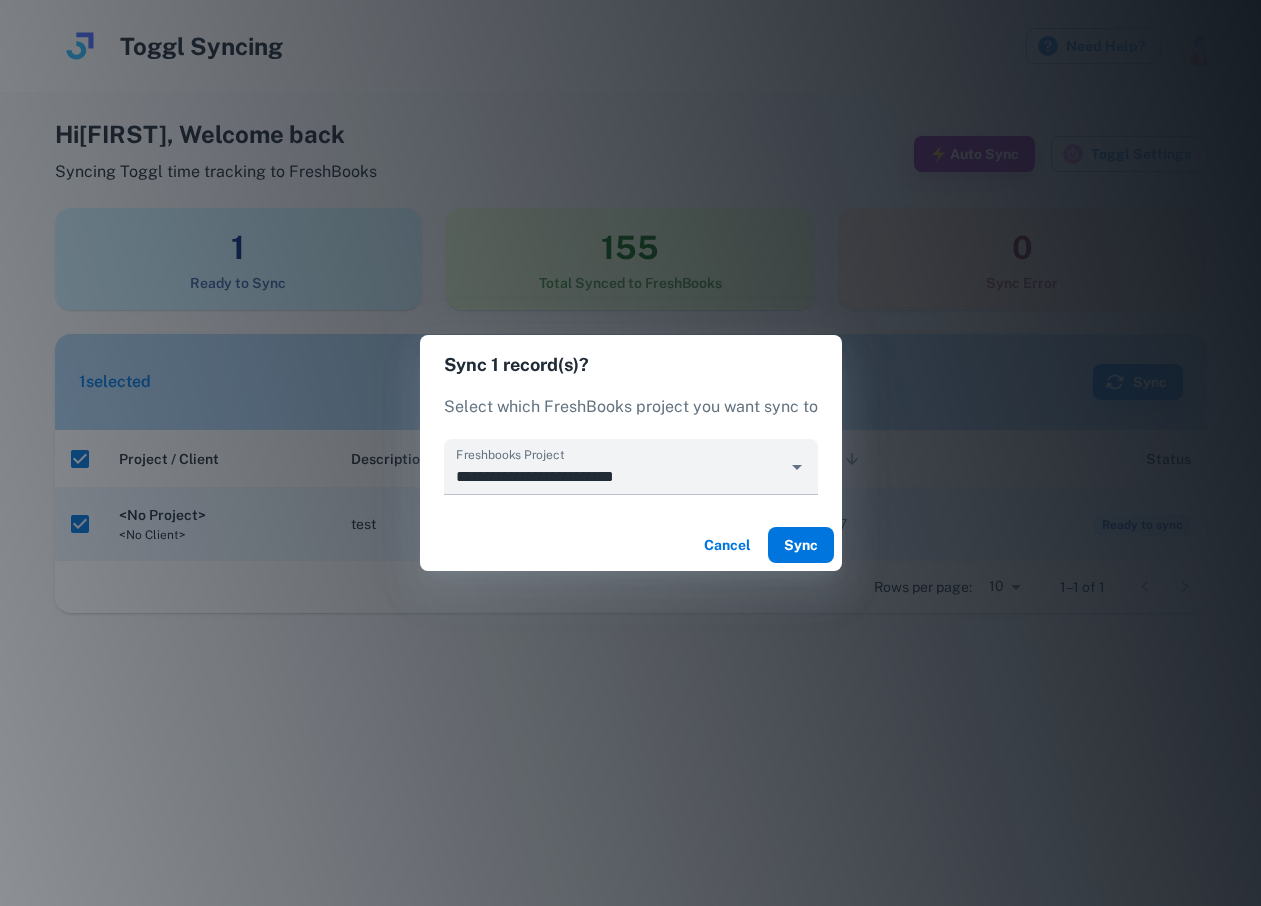 click on "Sync" at bounding box center (801, 545) 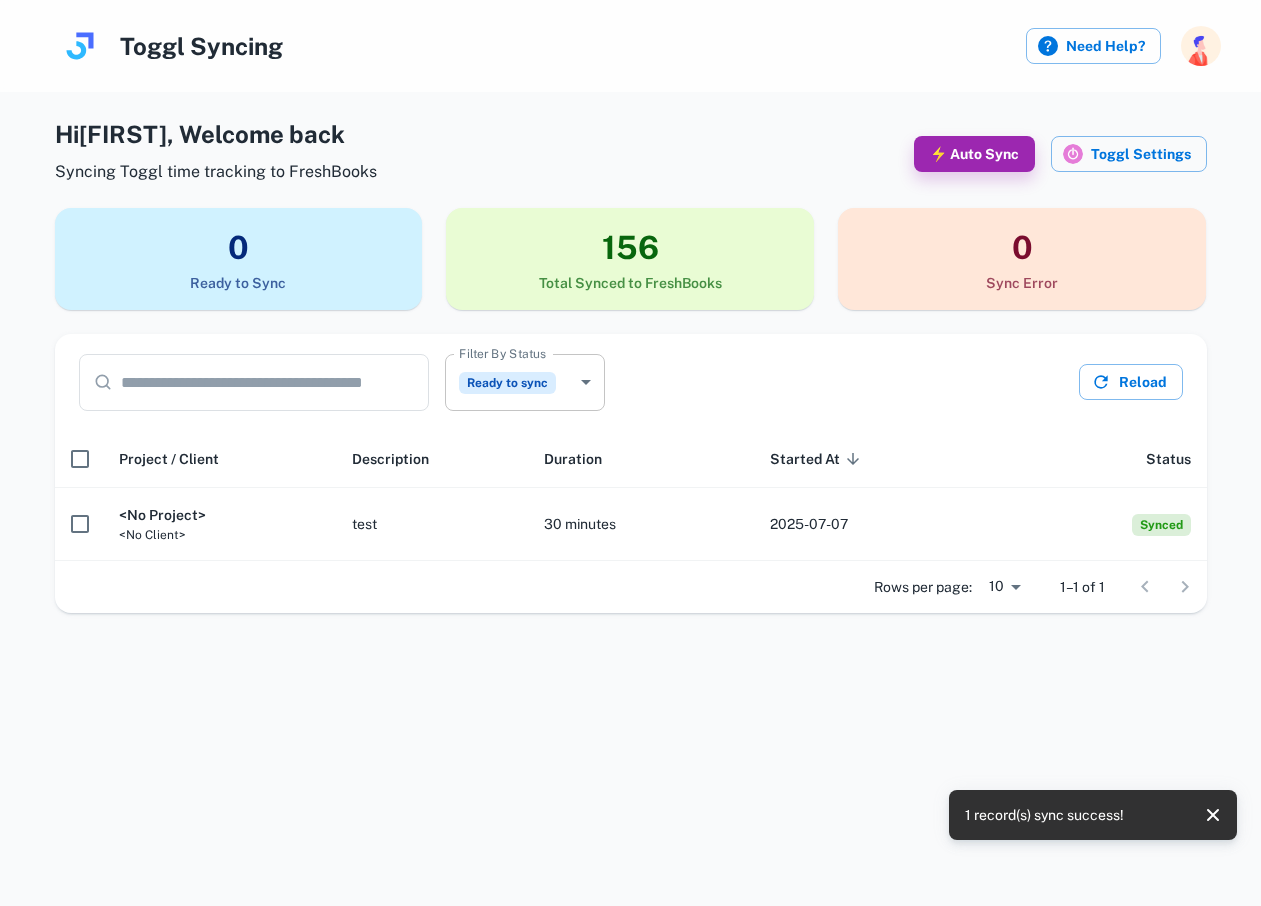 click on "**********" at bounding box center [630, 453] 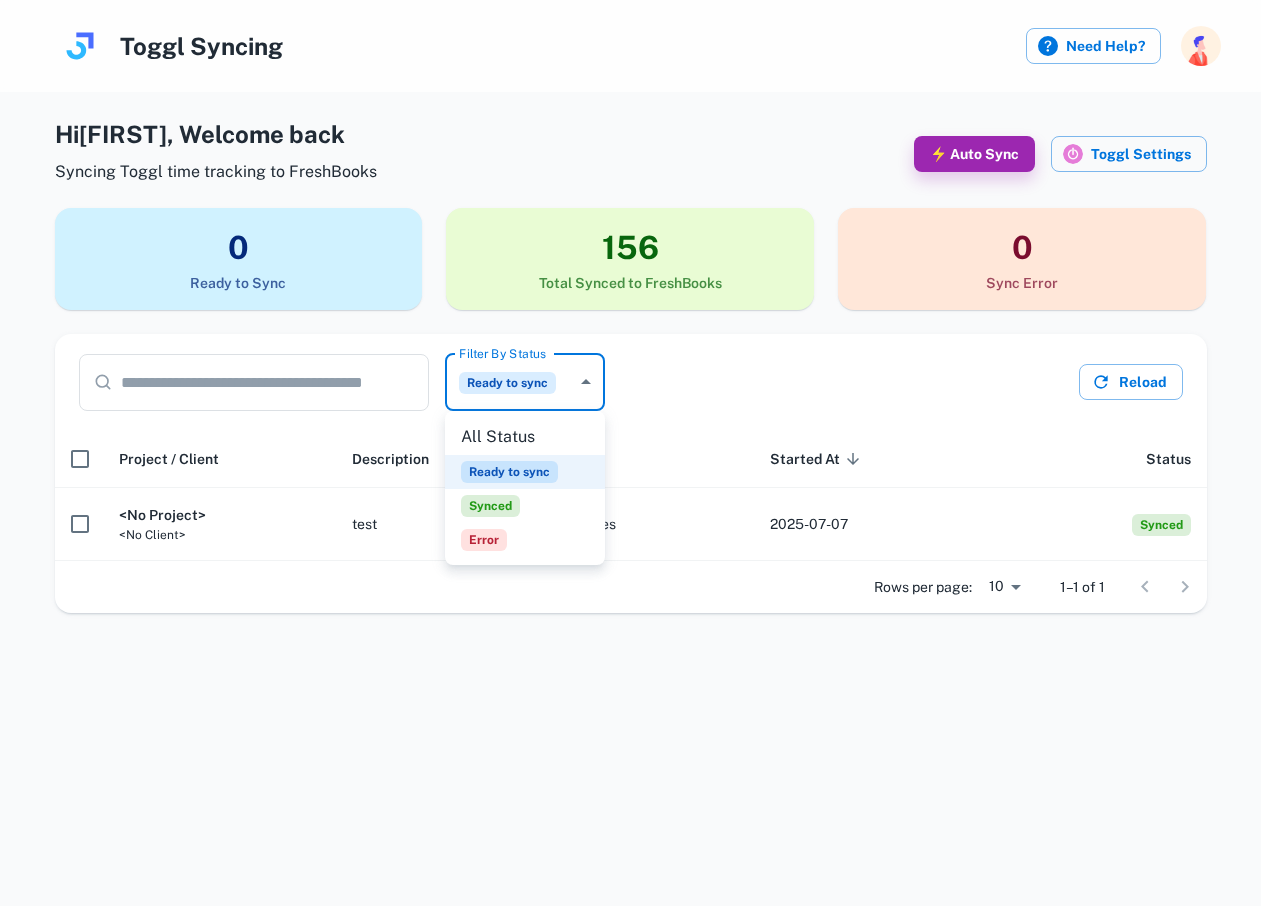 click at bounding box center (630, 453) 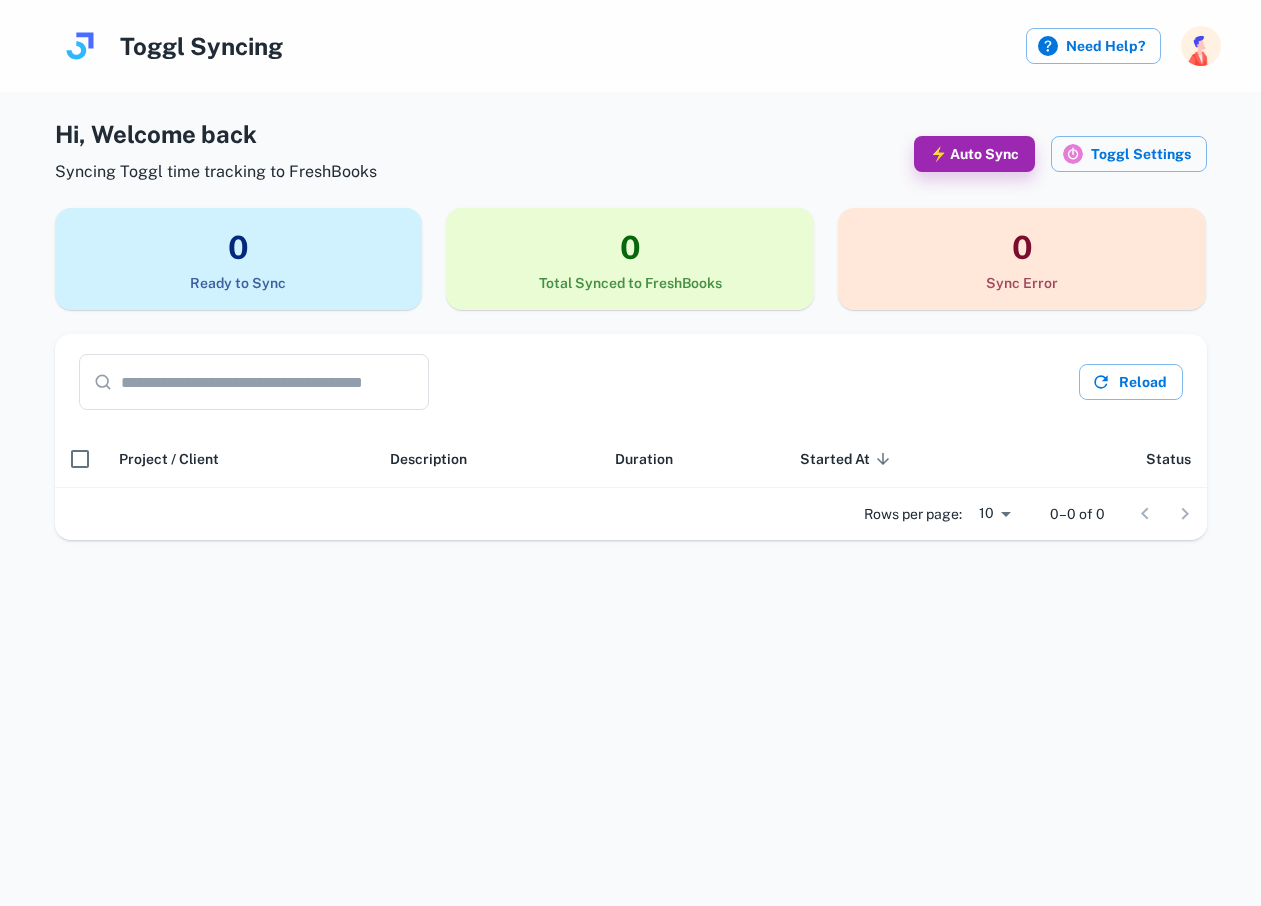 scroll, scrollTop: 0, scrollLeft: 0, axis: both 